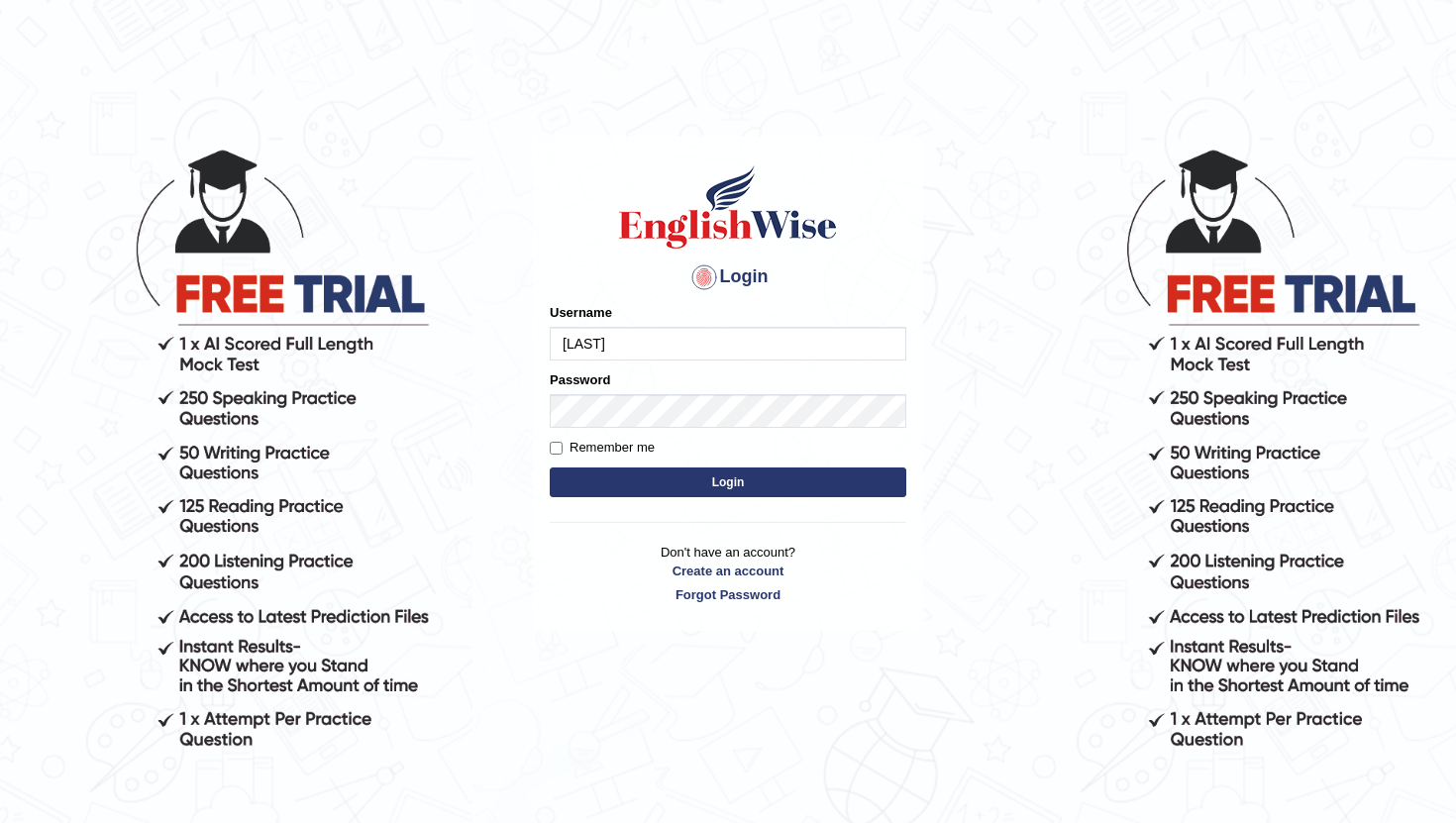 scroll, scrollTop: 0, scrollLeft: 0, axis: both 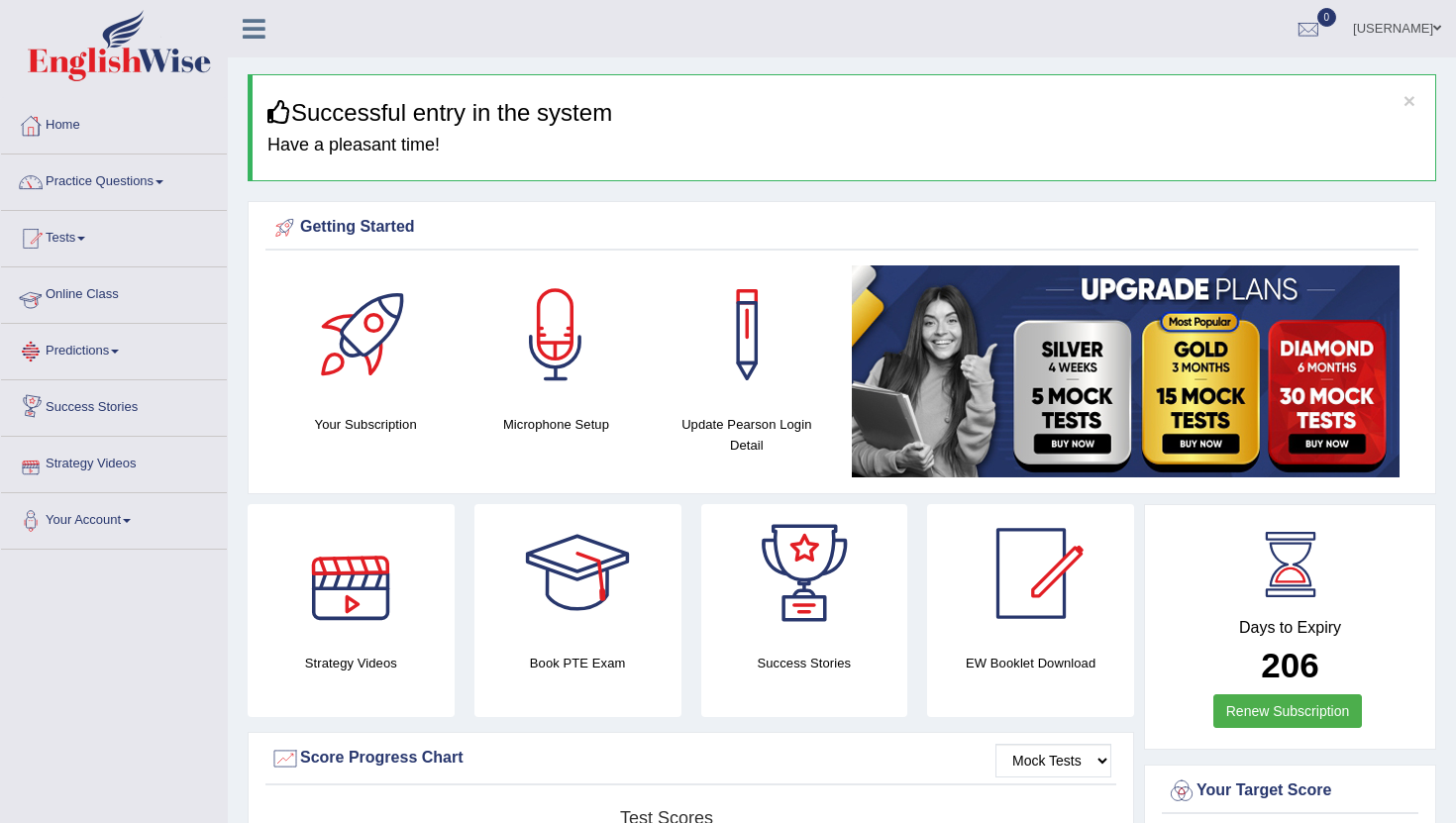click on "Online Class" at bounding box center (114, 292) 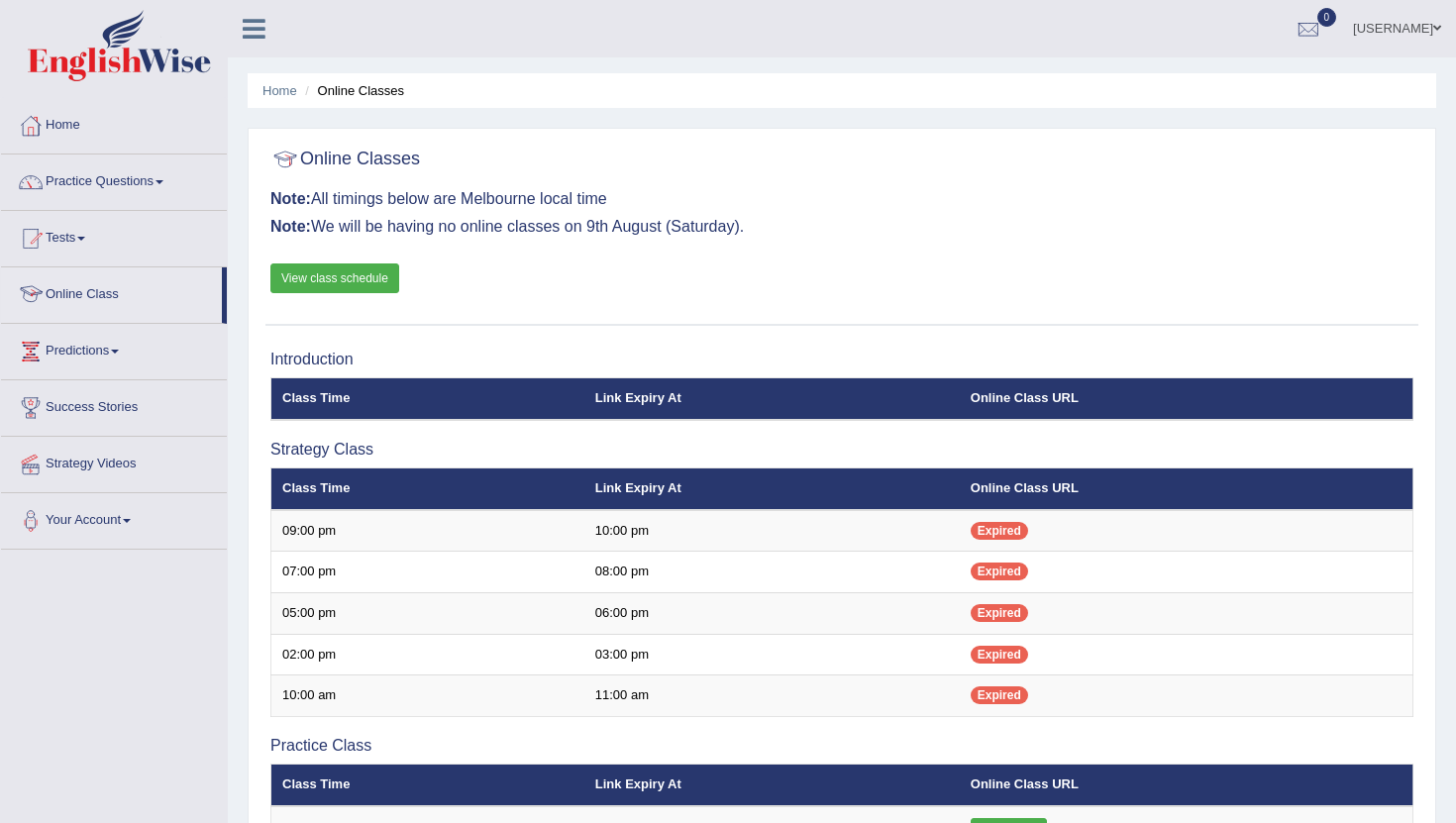 scroll, scrollTop: 0, scrollLeft: 0, axis: both 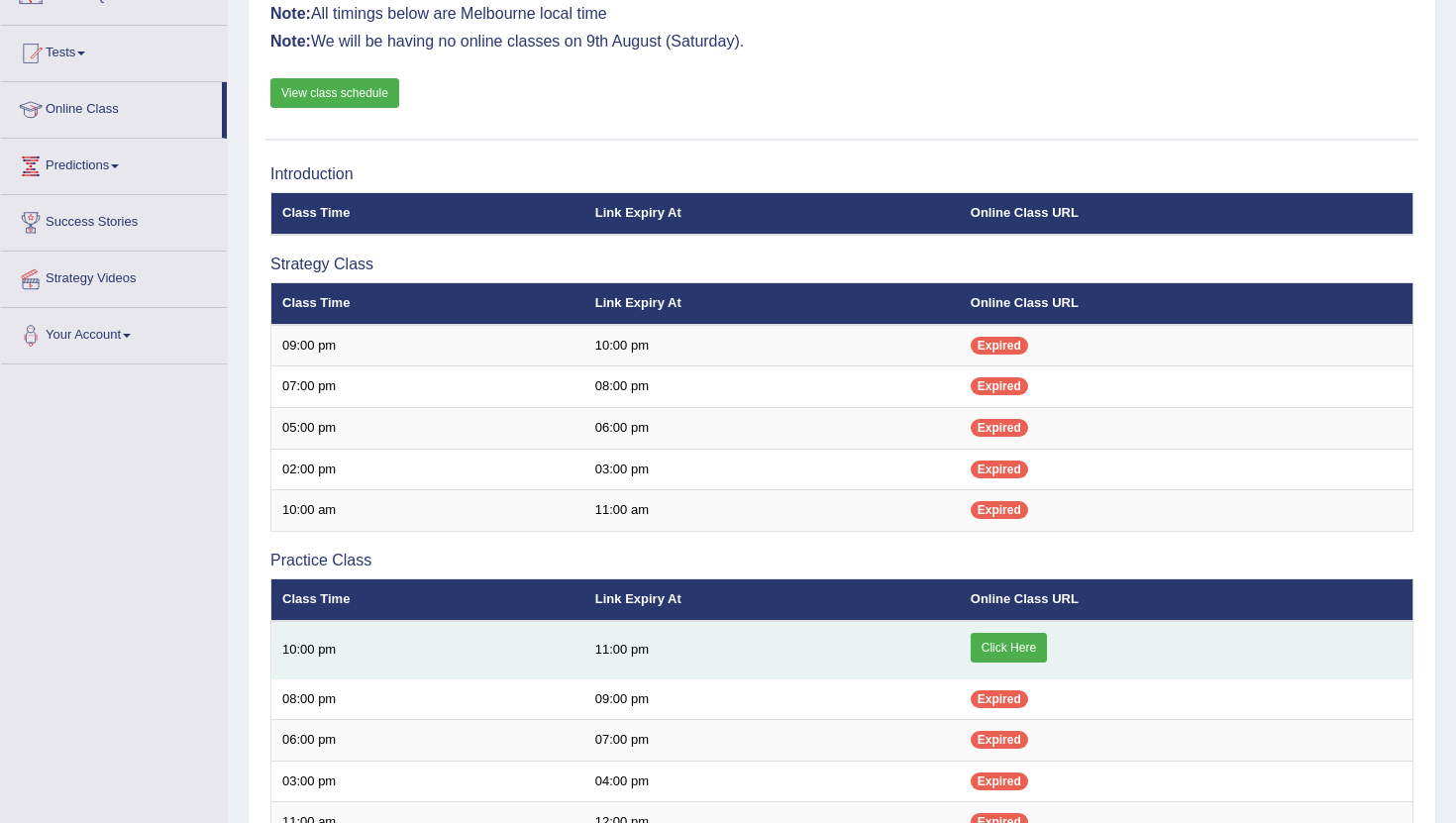 click on "Click Here" at bounding box center [1008, 648] 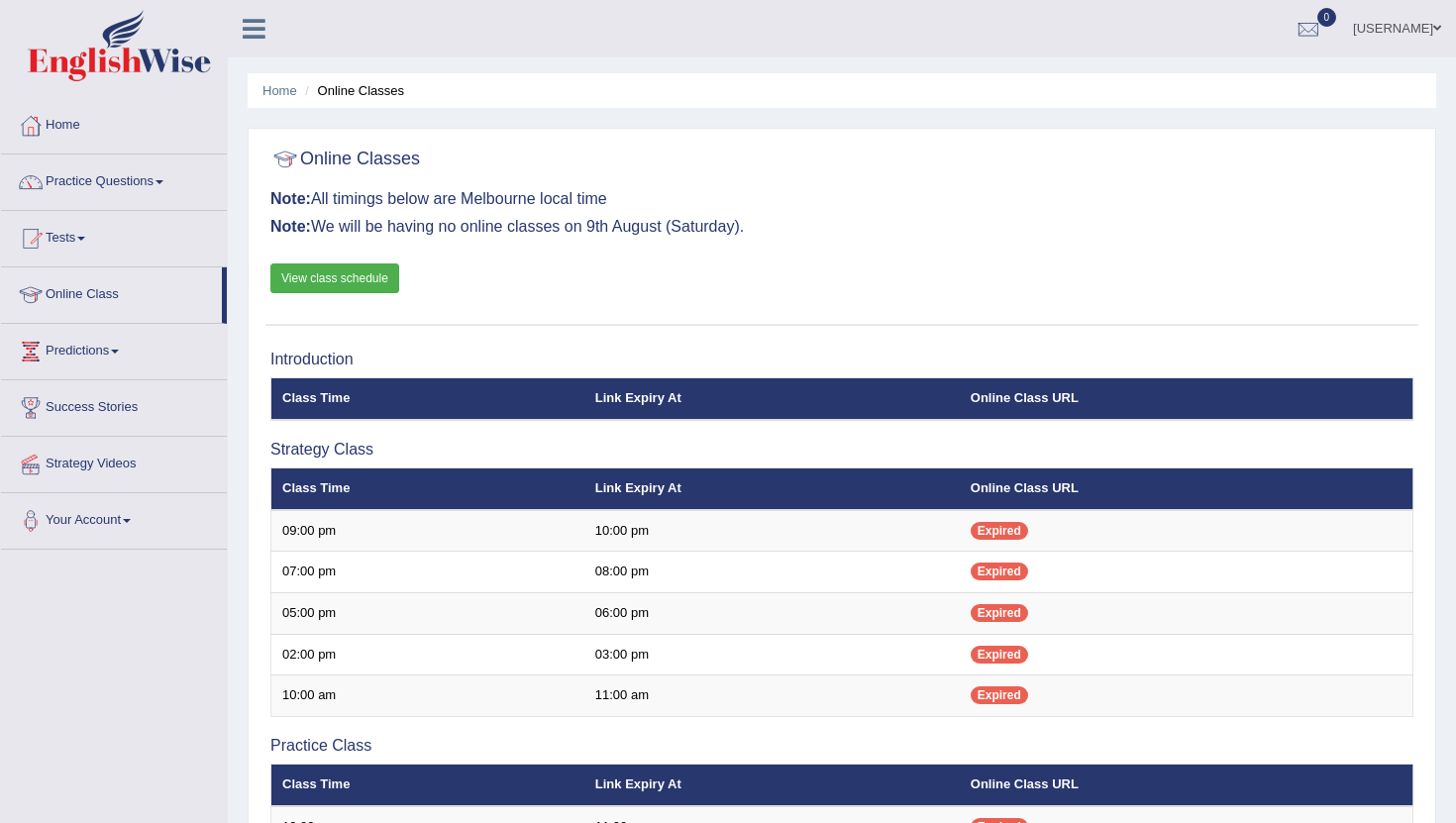 scroll, scrollTop: 185, scrollLeft: 0, axis: vertical 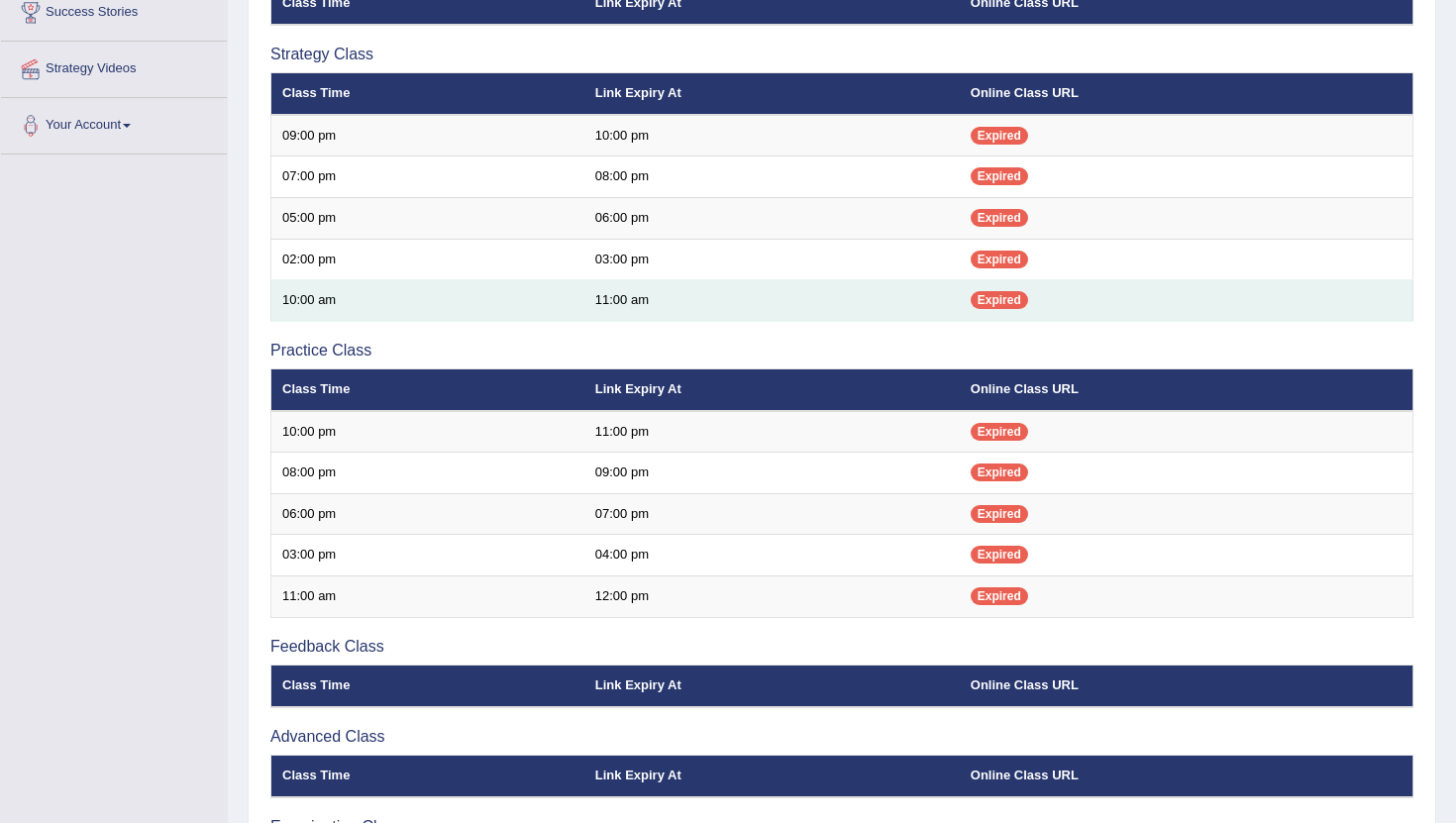 click on "Expired" at bounding box center [999, 300] 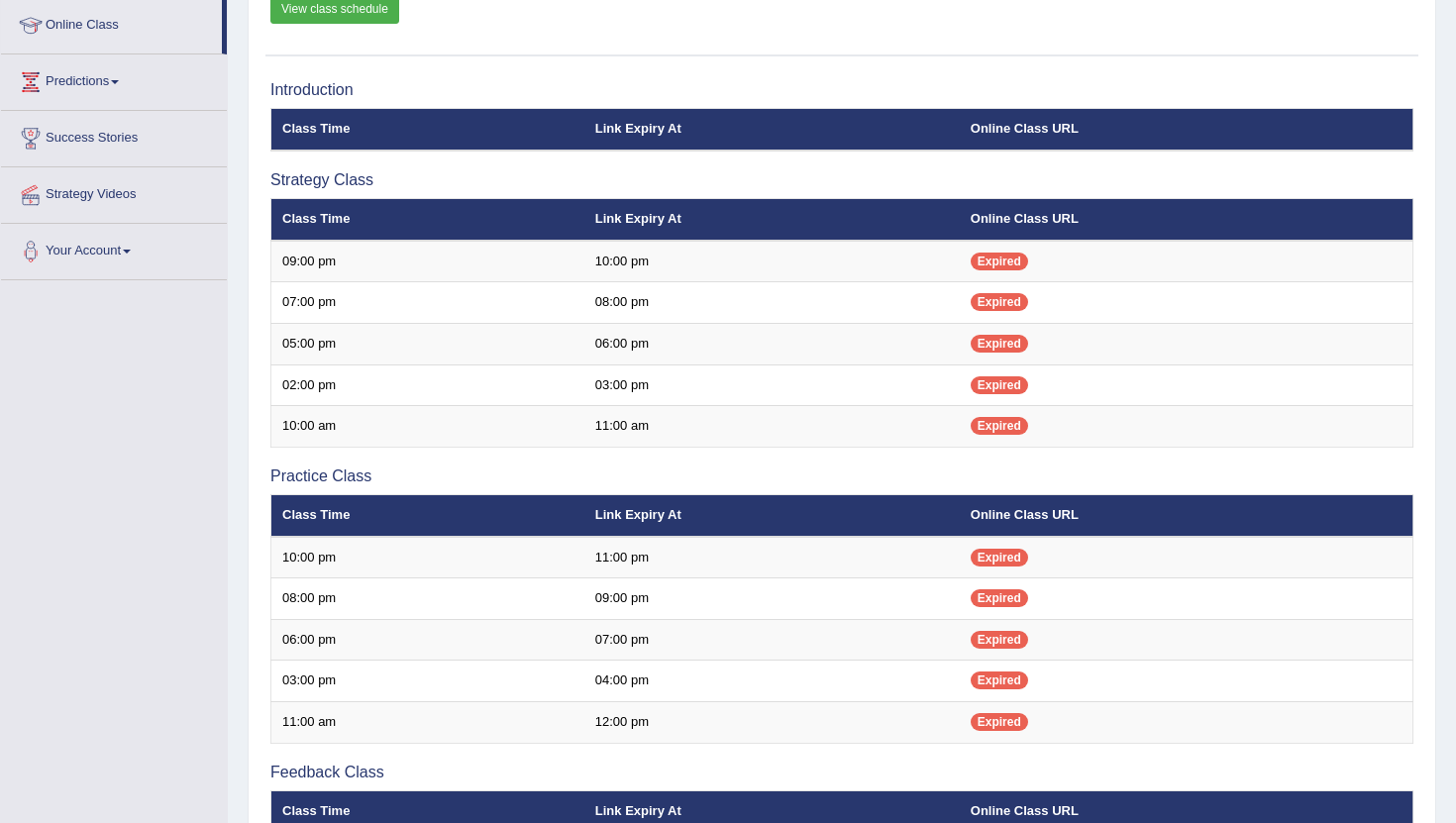 scroll, scrollTop: 562, scrollLeft: 0, axis: vertical 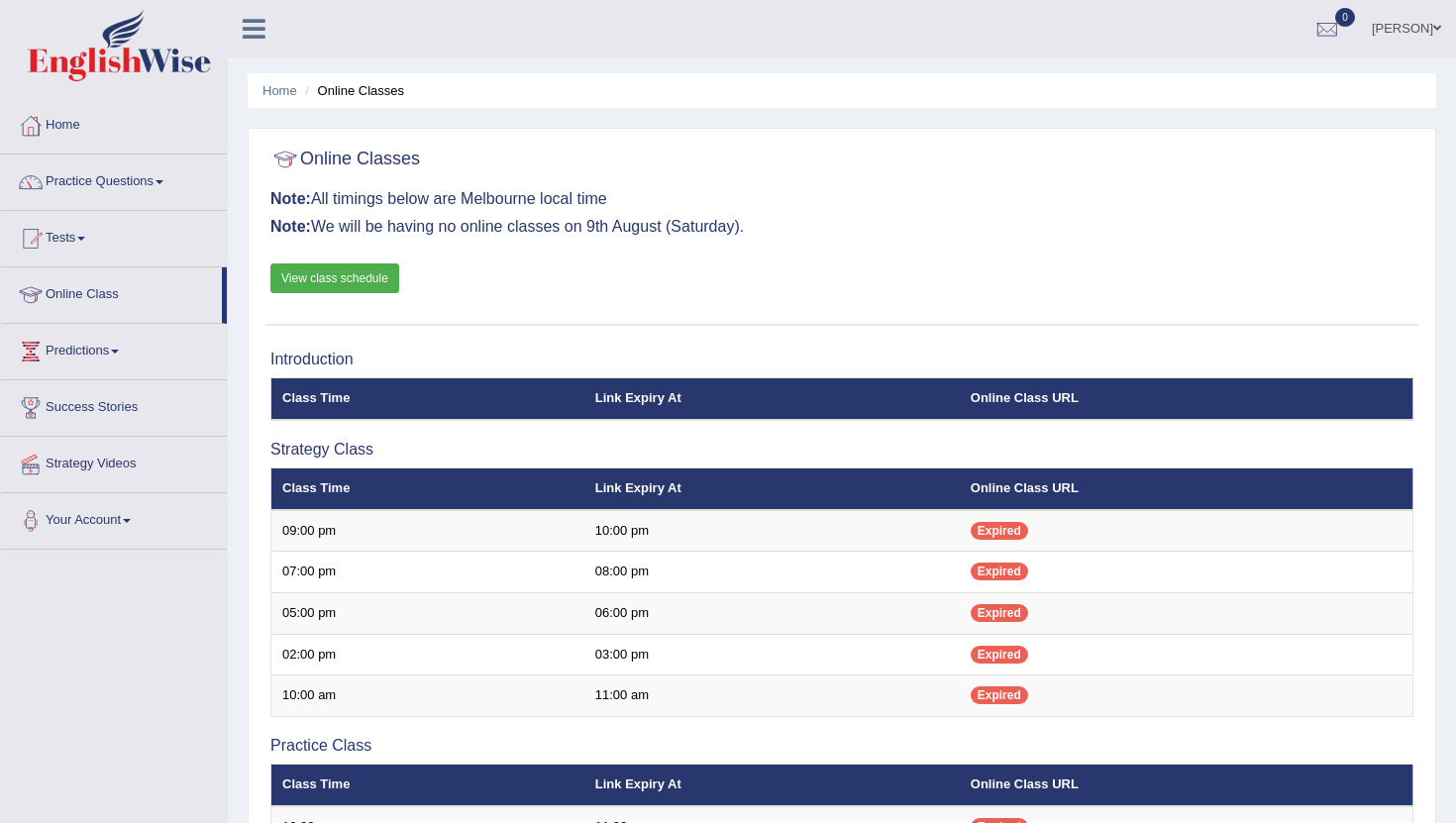 click on "View class schedule" at bounding box center (335, 278) 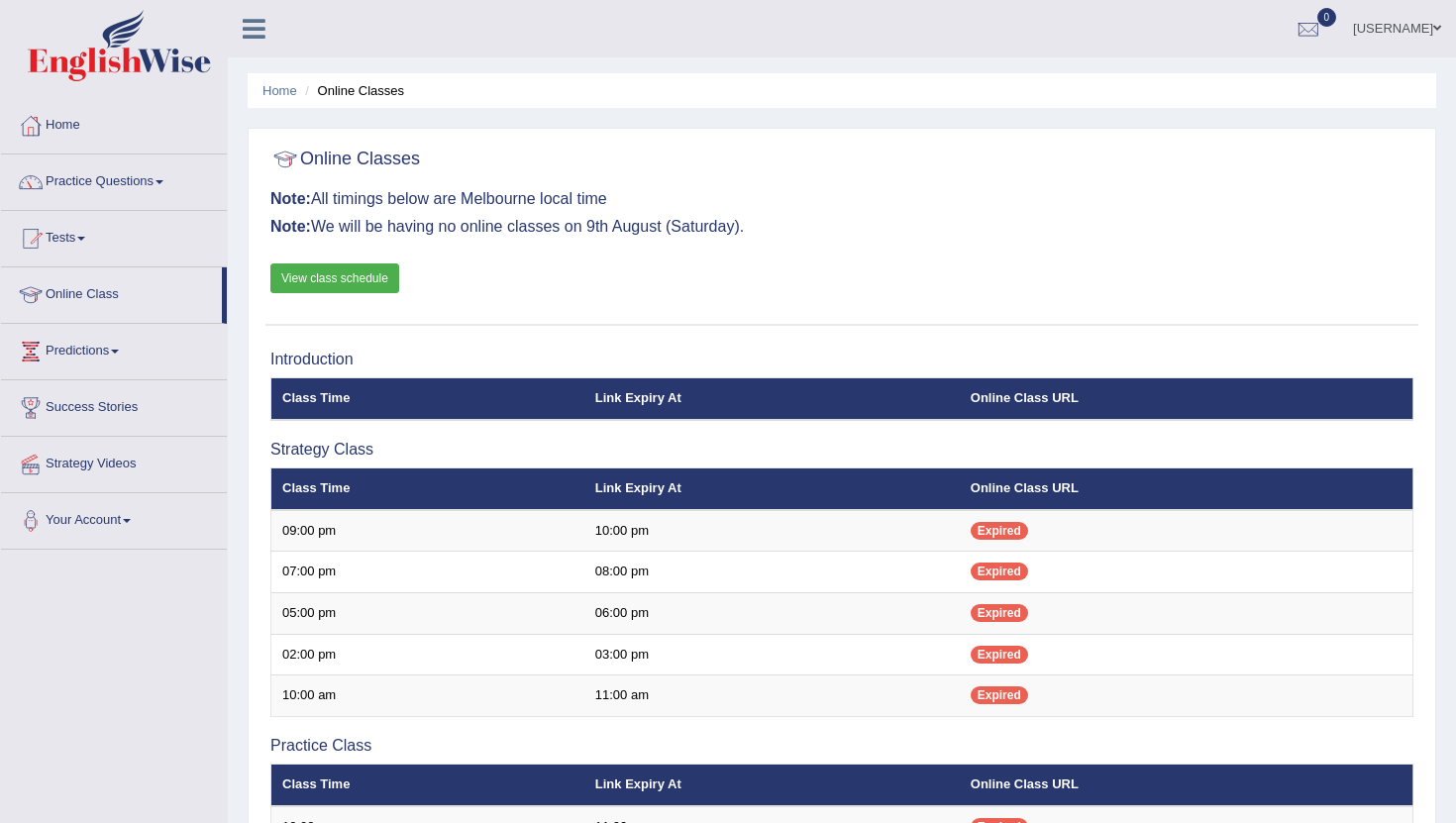 scroll, scrollTop: 0, scrollLeft: 0, axis: both 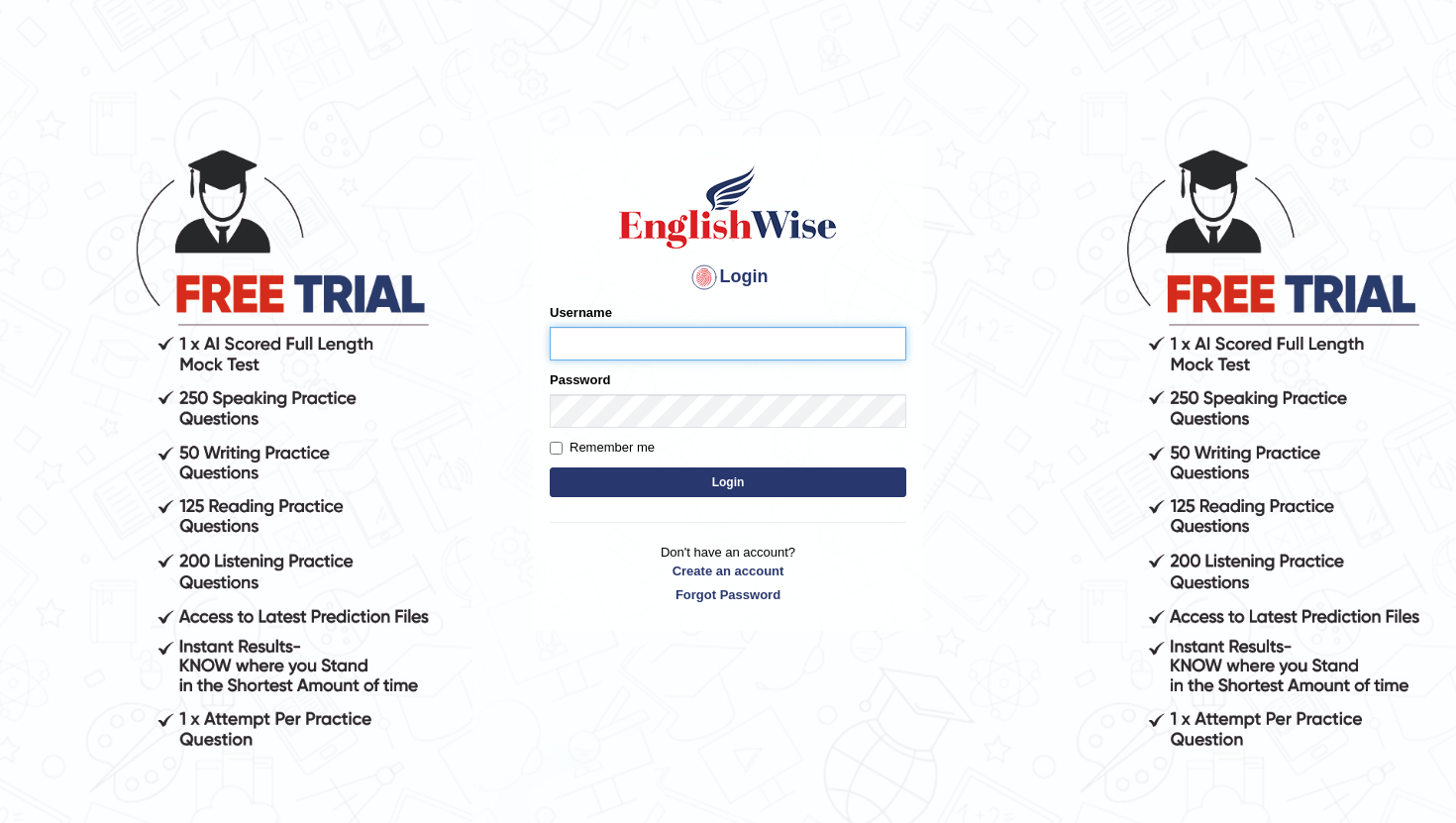 type on "[USERNAME]" 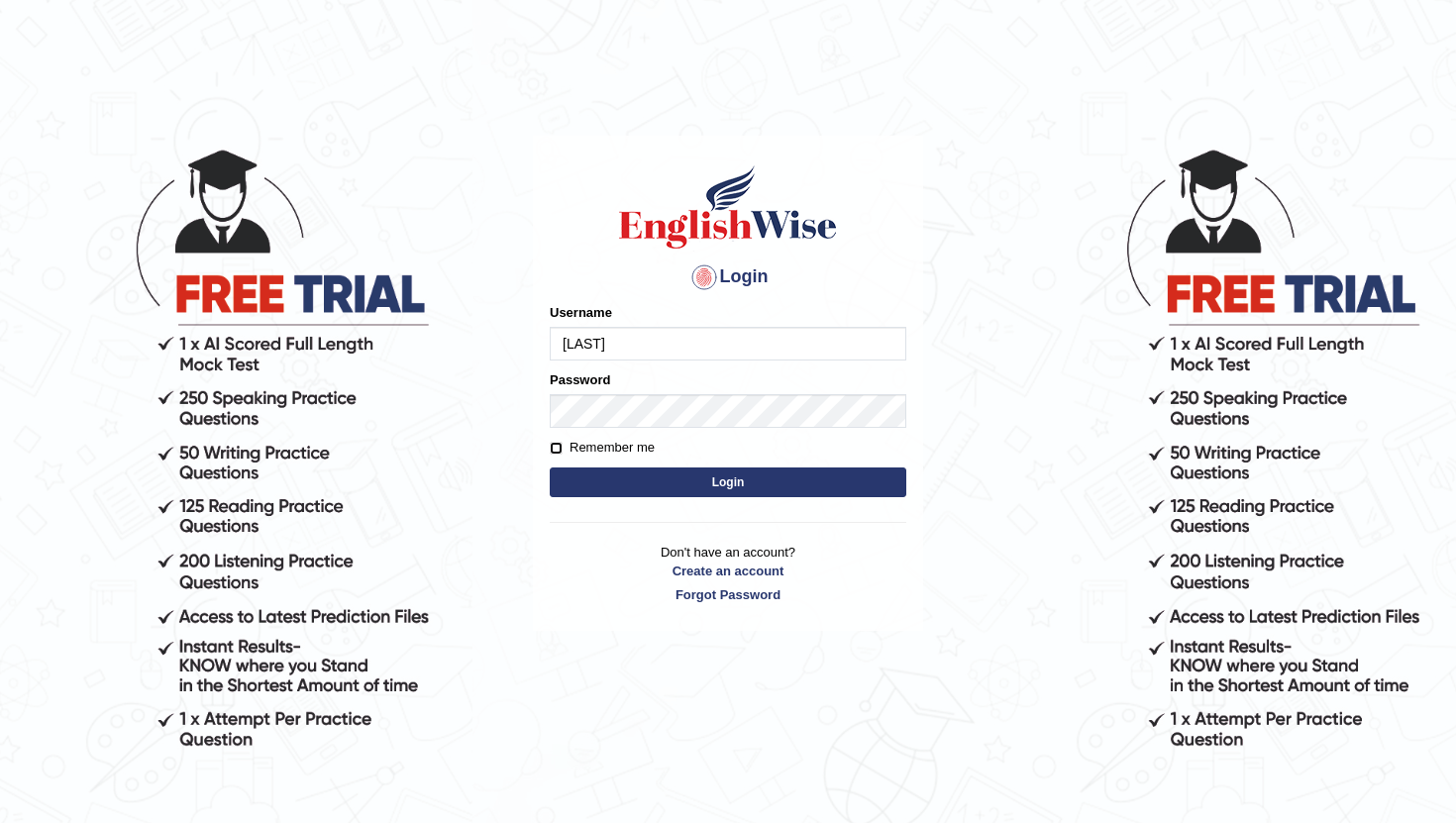 click on "Remember me" at bounding box center [556, 448] 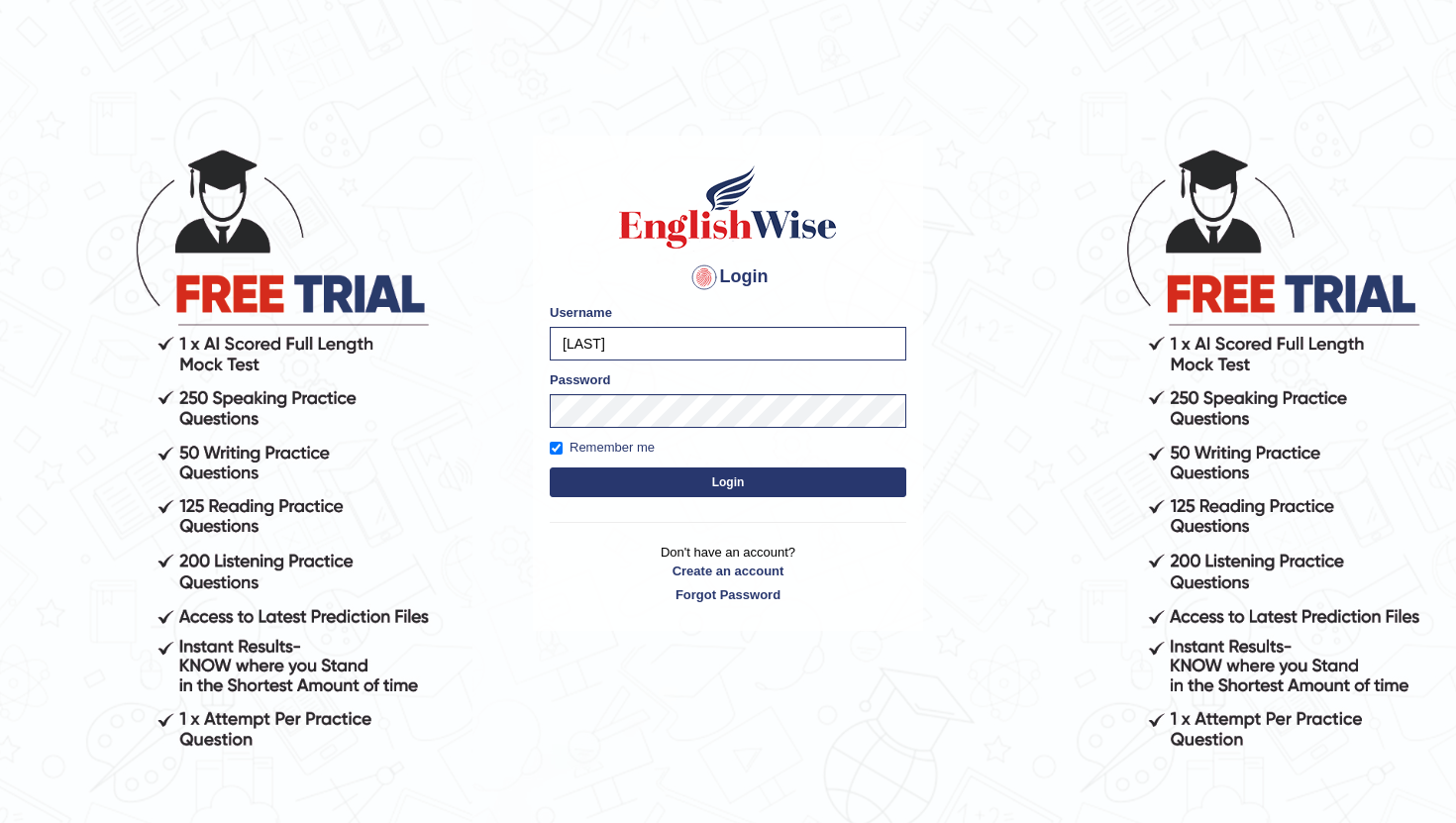 click on "Login" at bounding box center (728, 482) 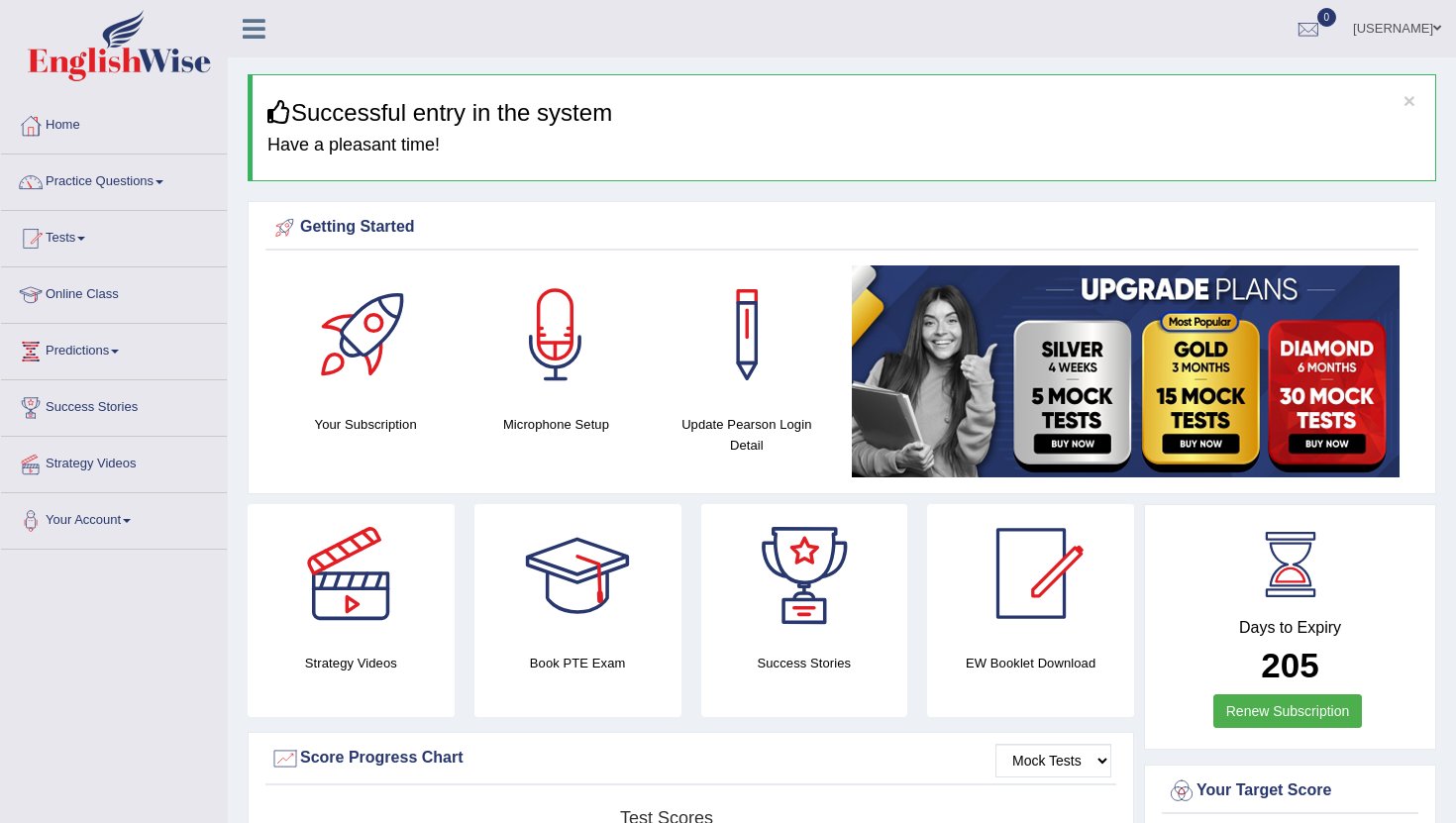 scroll, scrollTop: 0, scrollLeft: 0, axis: both 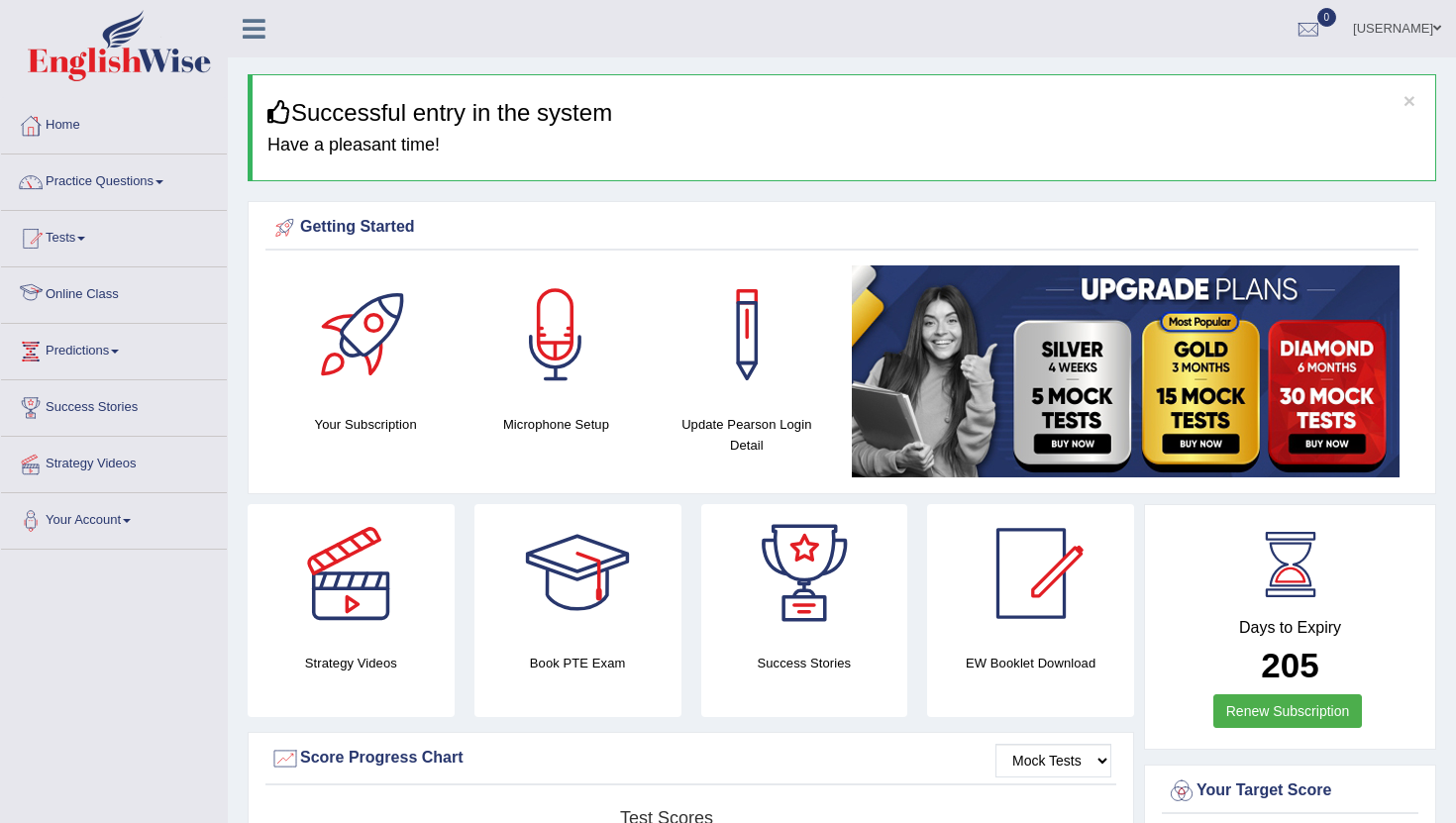 click on "Online Class" at bounding box center (114, 292) 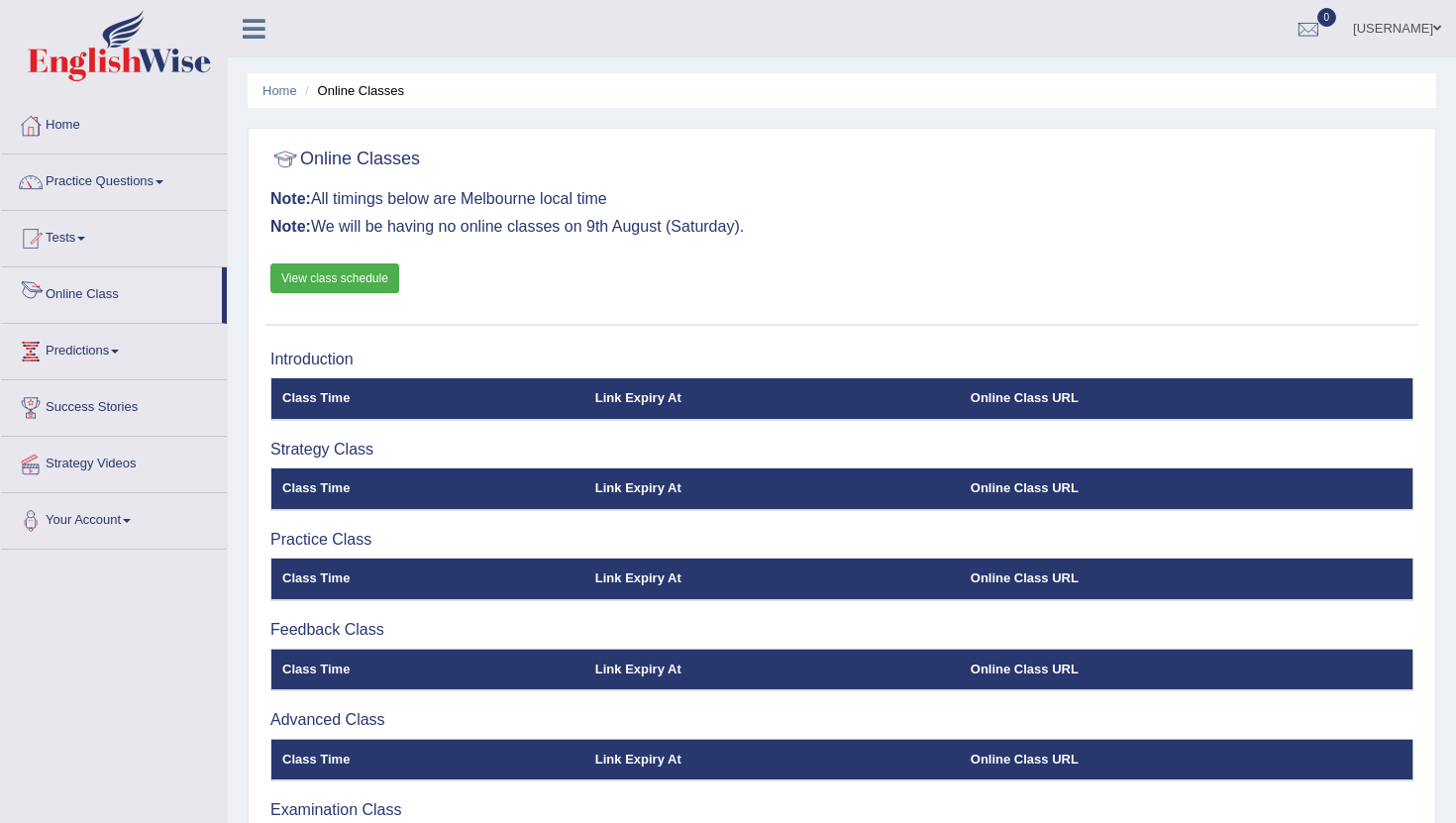 scroll, scrollTop: 0, scrollLeft: 0, axis: both 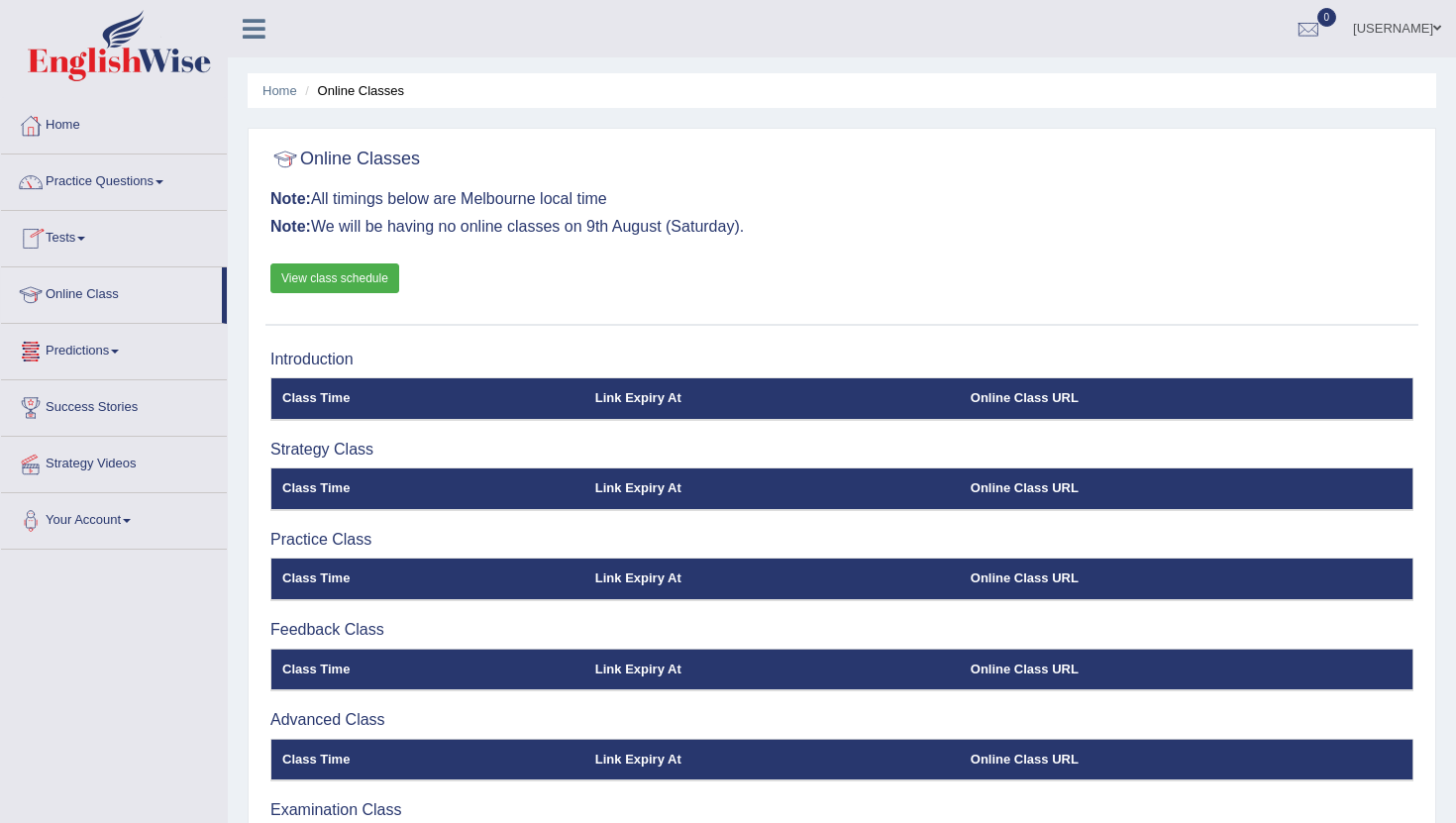 click on "Online Class" at bounding box center [111, 292] 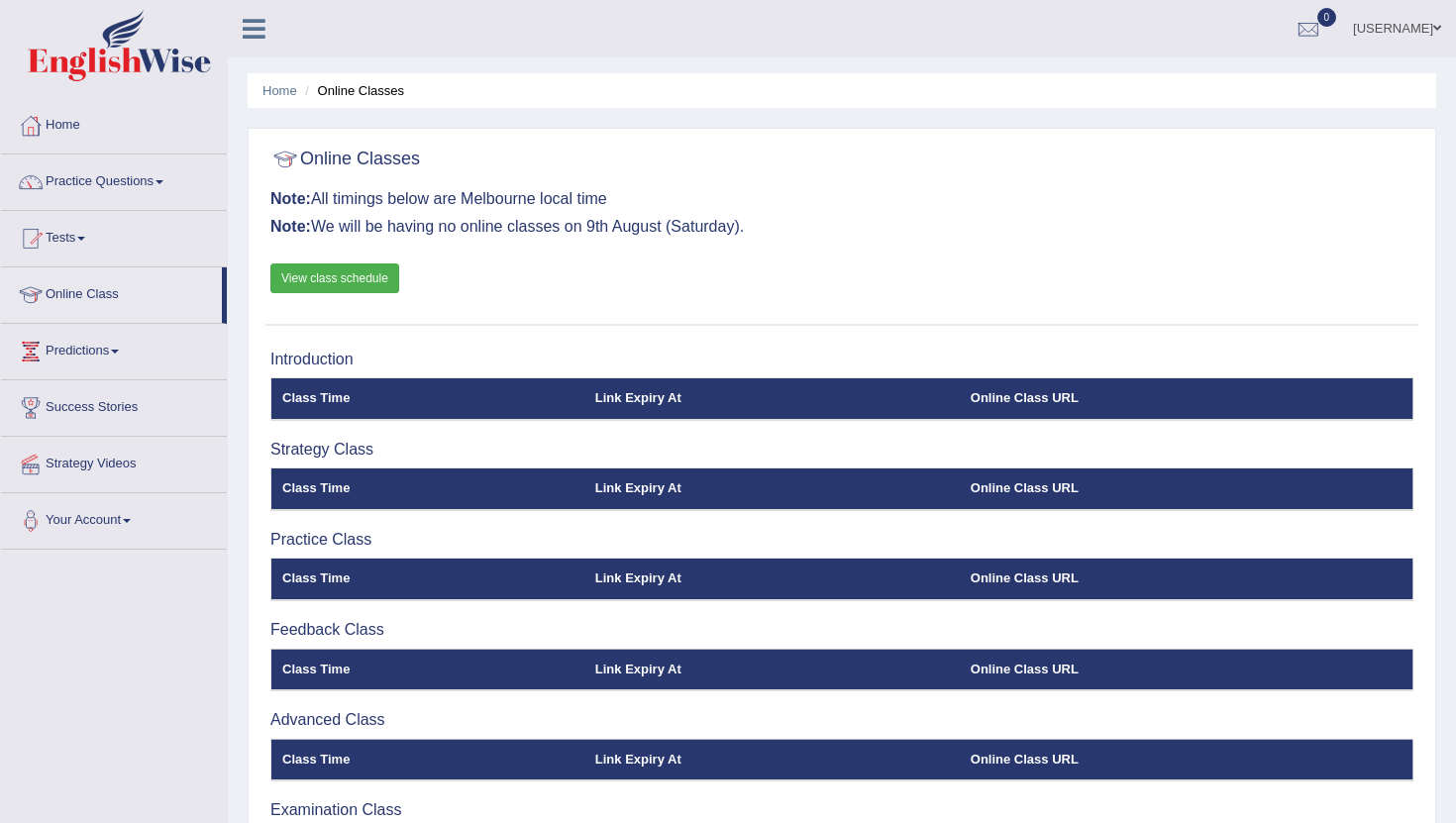 scroll, scrollTop: 0, scrollLeft: 0, axis: both 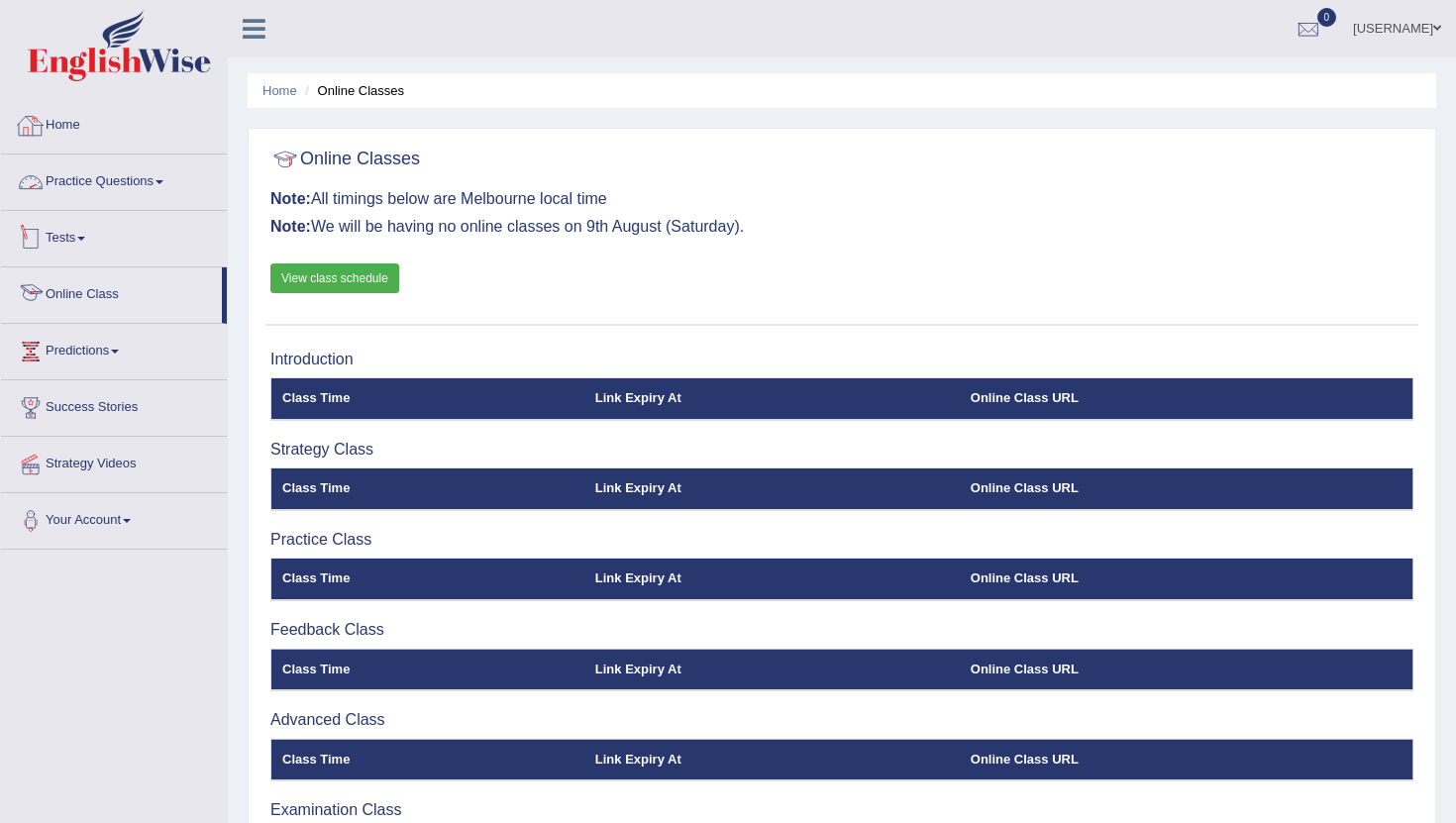 click on "Online Class" at bounding box center [111, 292] 